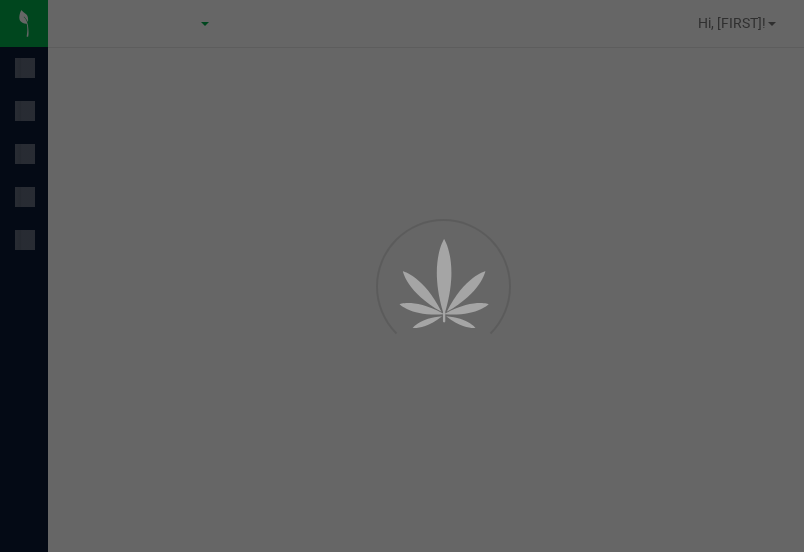 scroll, scrollTop: 0, scrollLeft: 0, axis: both 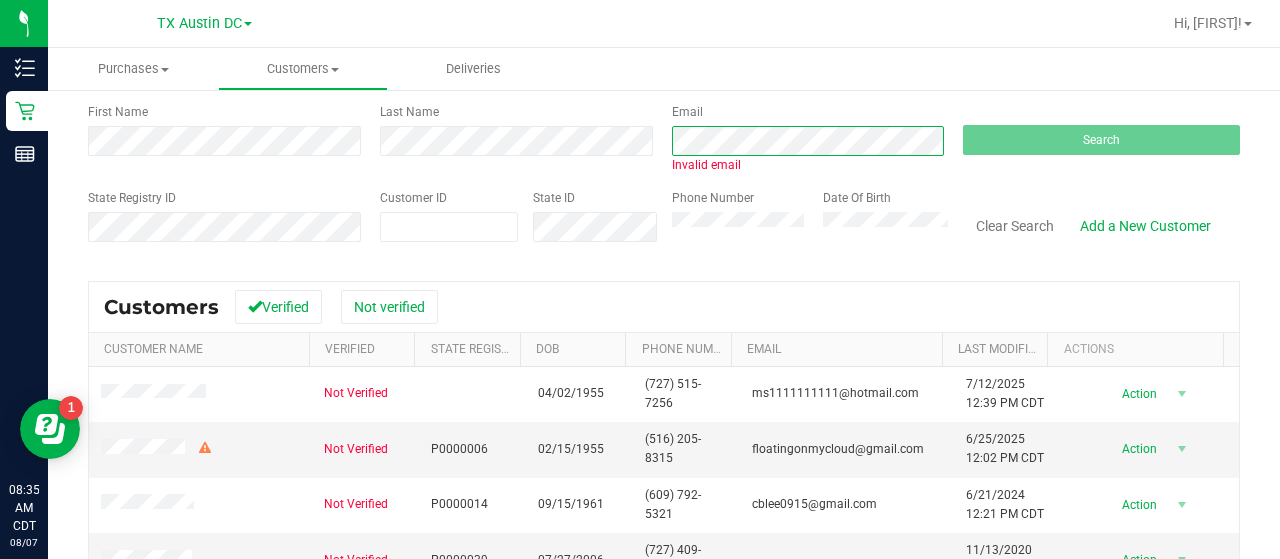 click on "First Name
Last Name
Email
Invalid email
Search" at bounding box center [664, 138] 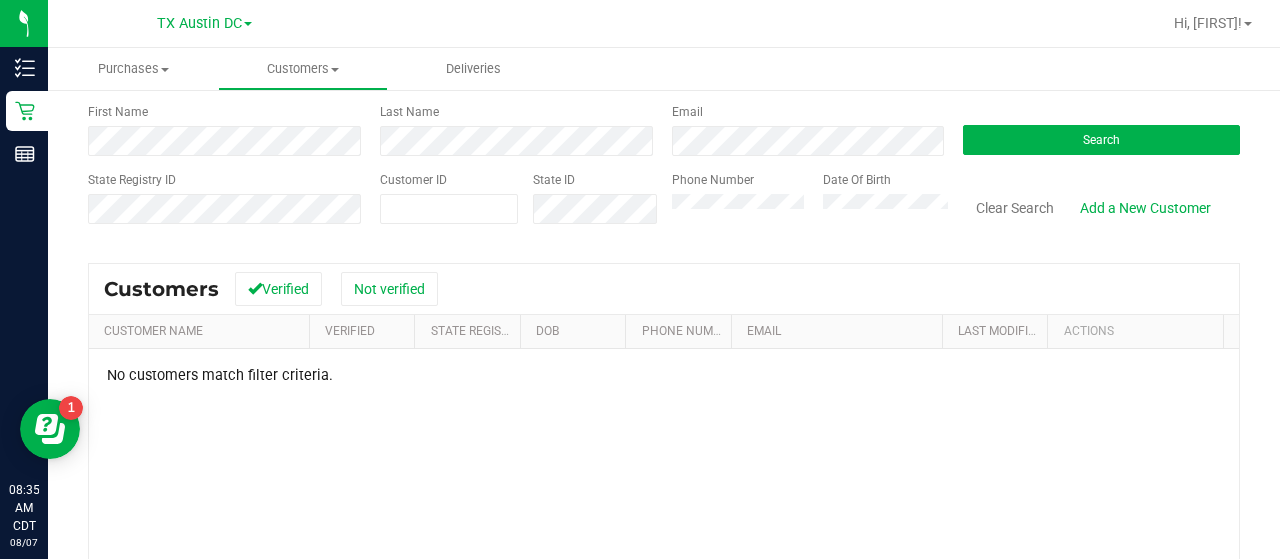 click on "State Registry ID
Customer ID
State ID
Phone Number
Date Of Birth
Clear Search
Add a New Customer" at bounding box center (664, 206) 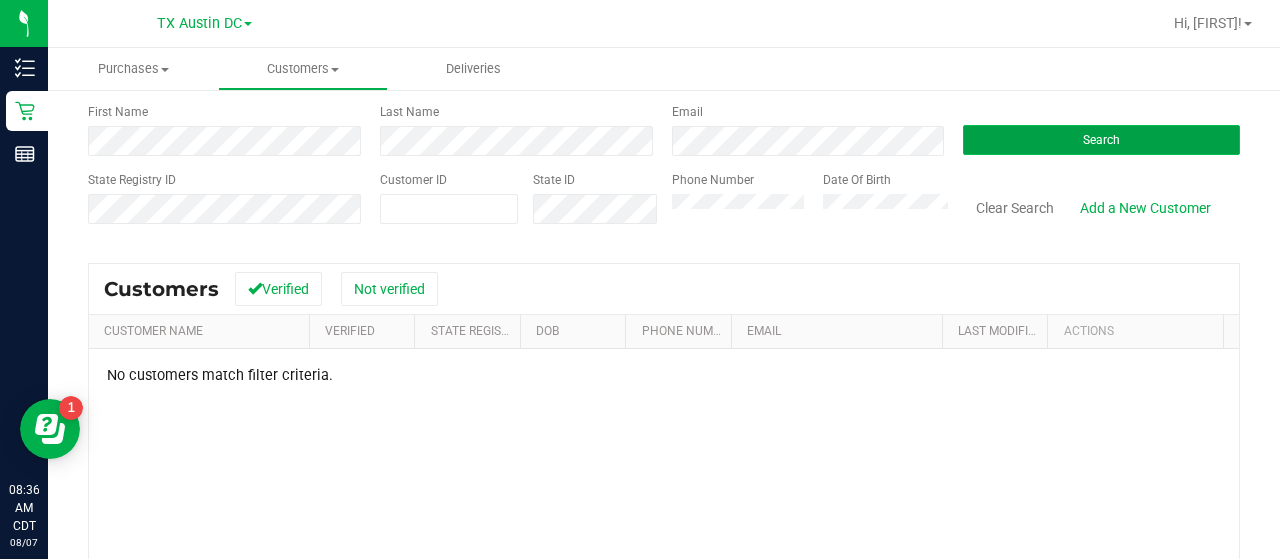 click on "Search" at bounding box center [1101, 140] 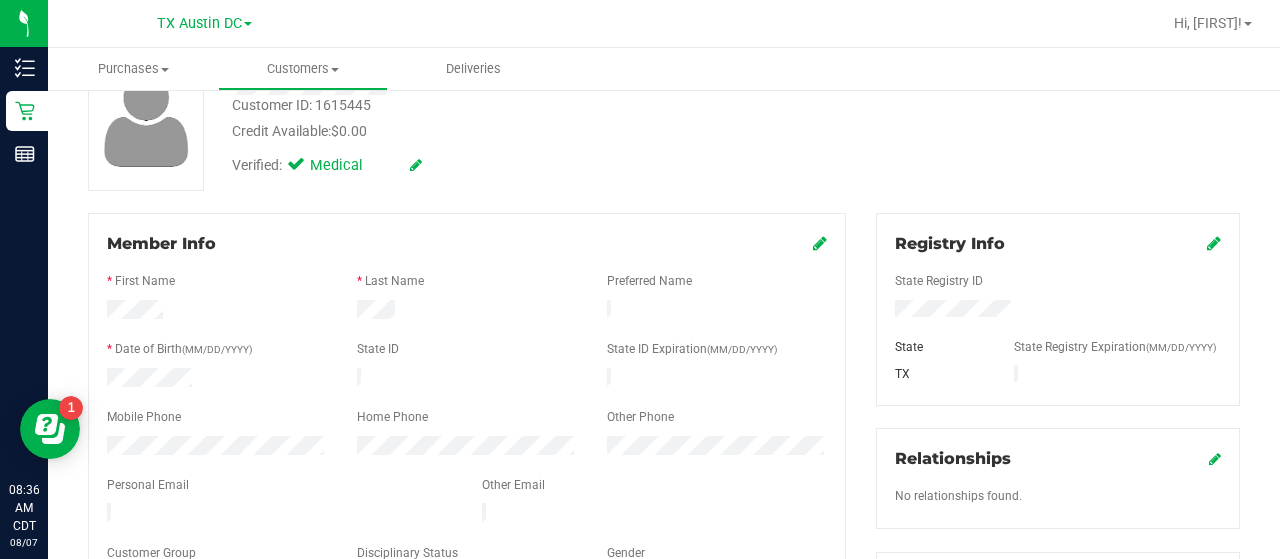scroll, scrollTop: 0, scrollLeft: 0, axis: both 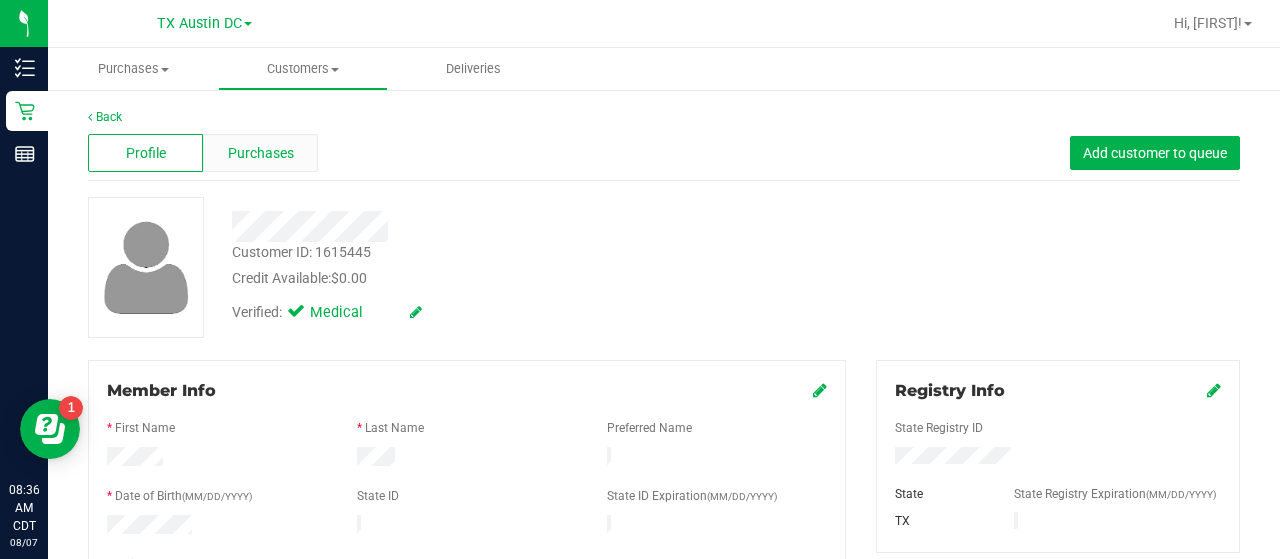 click on "Purchases" at bounding box center [261, 153] 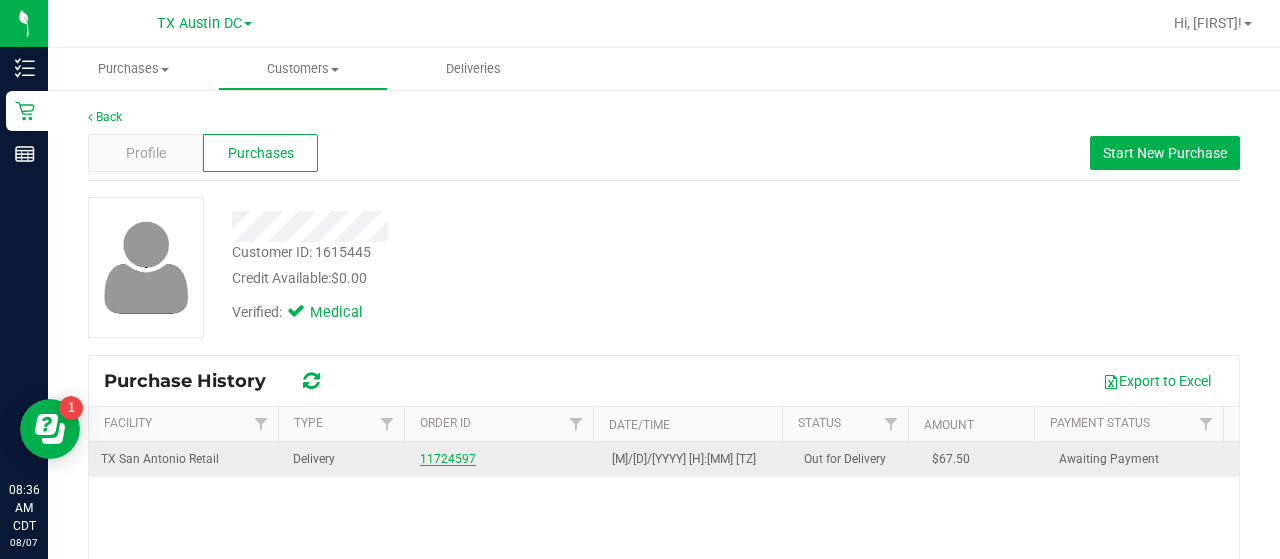 click on "11724597" at bounding box center [448, 459] 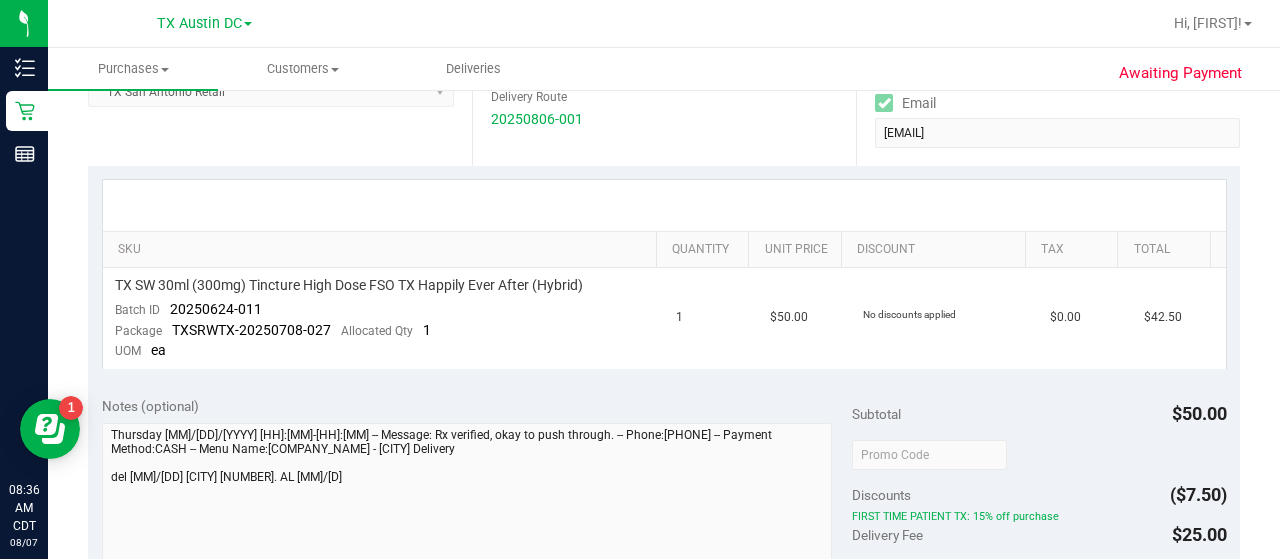 scroll, scrollTop: 368, scrollLeft: 0, axis: vertical 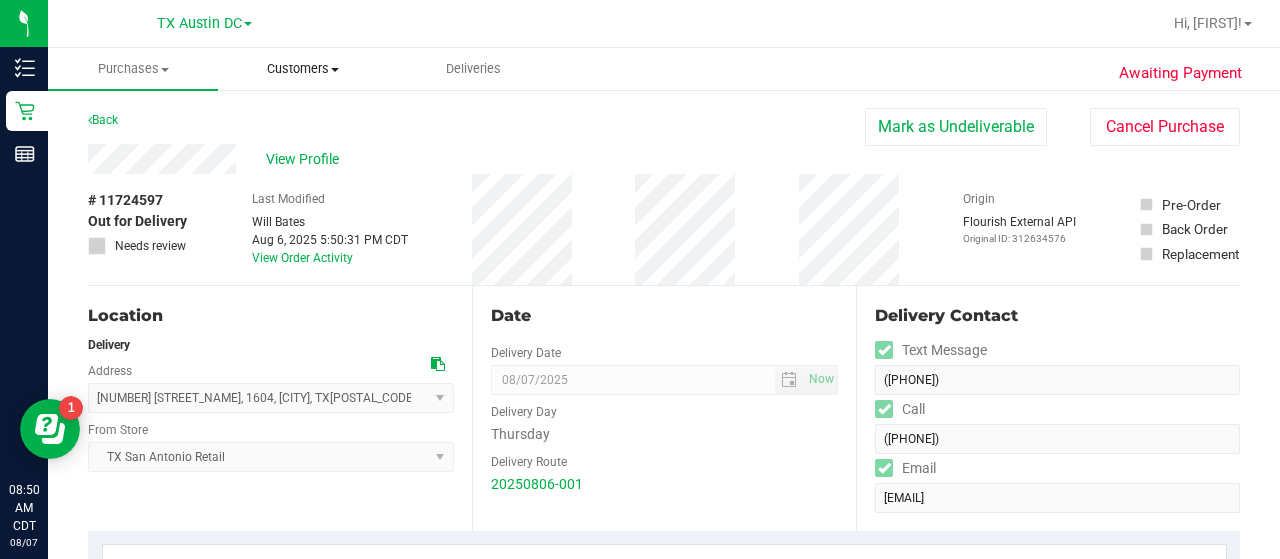 click on "Customers" at bounding box center [303, 69] 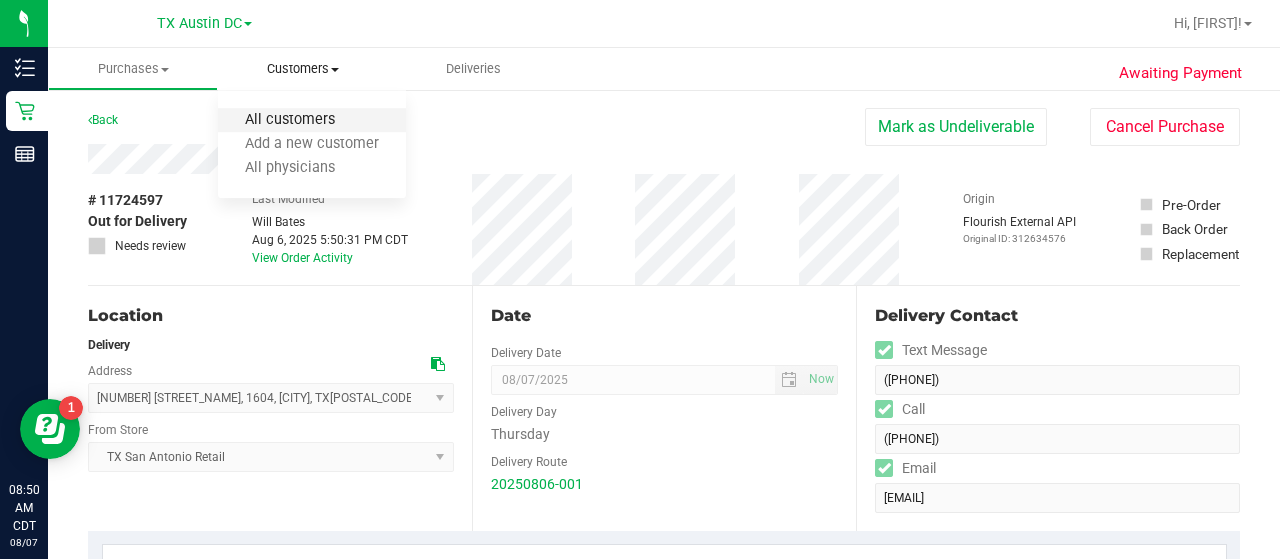 click on "All customers" at bounding box center [290, 120] 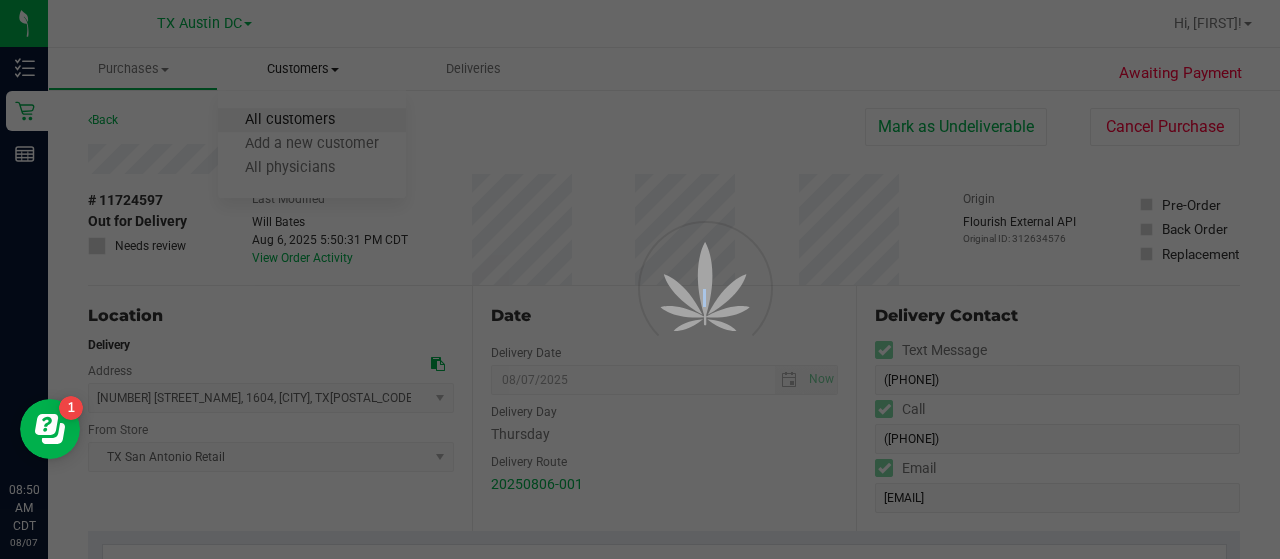 click at bounding box center (640, 279) 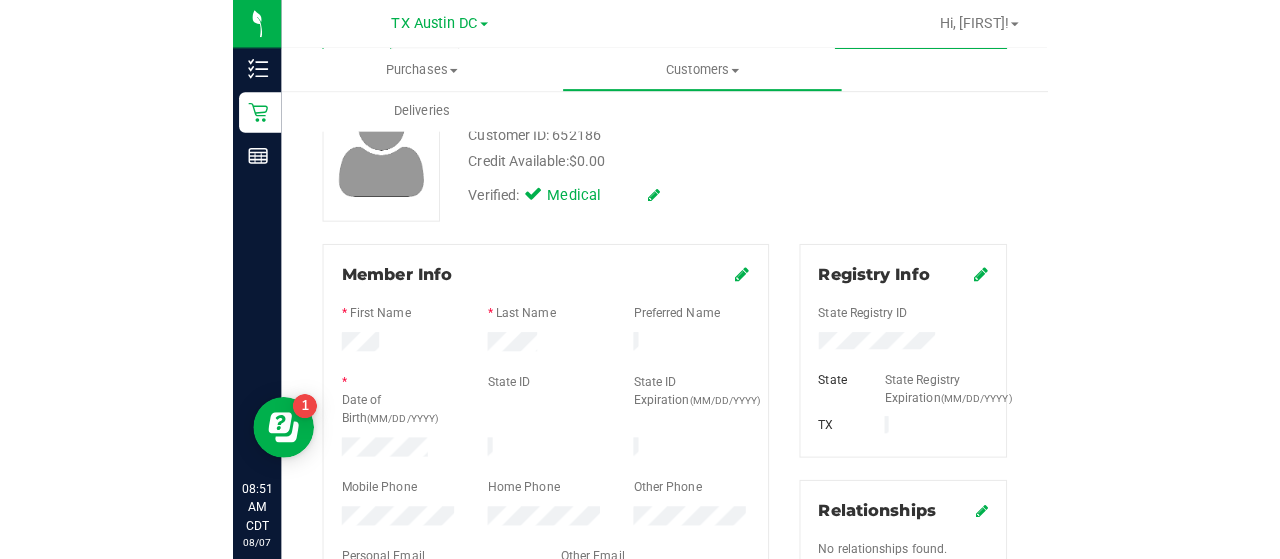 scroll, scrollTop: 120, scrollLeft: 0, axis: vertical 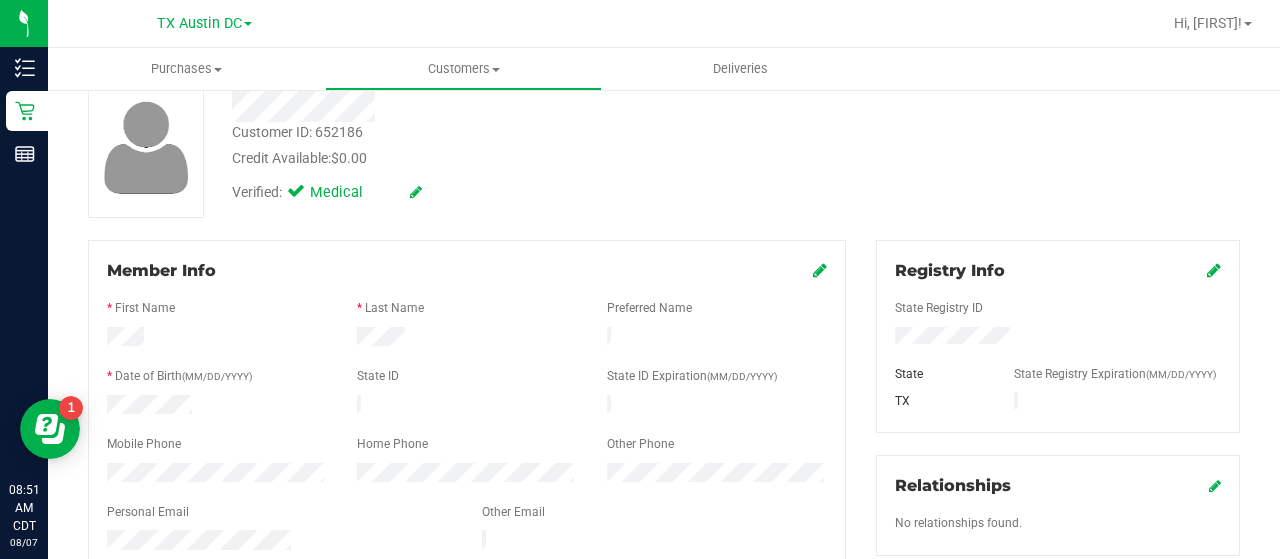 click on "Verified:
Medical" at bounding box center (512, 191) 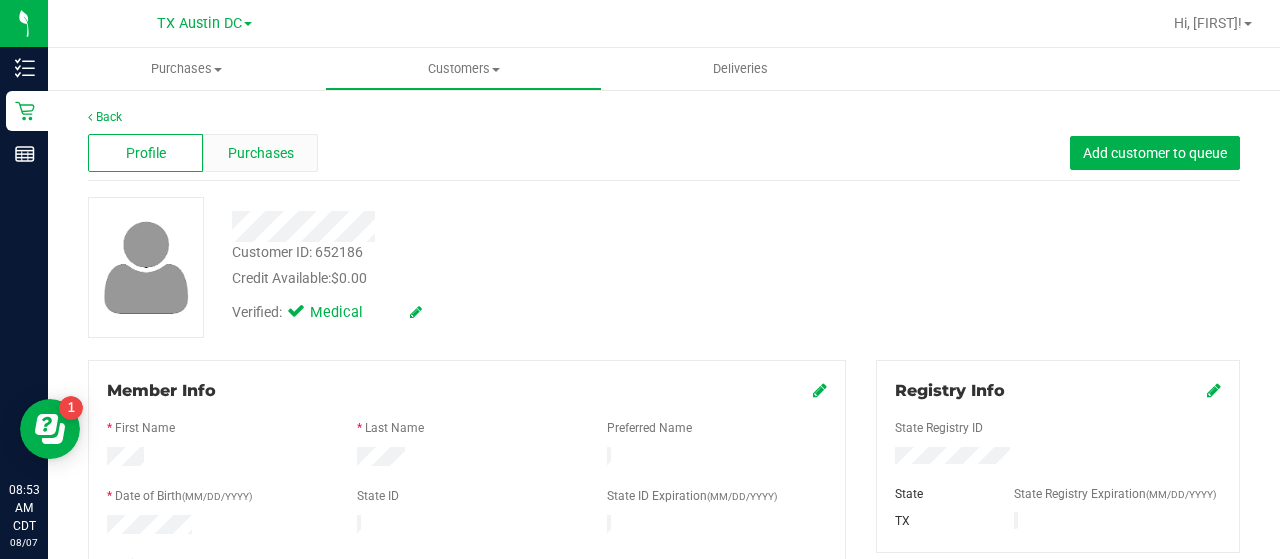 click on "Purchases" at bounding box center [260, 153] 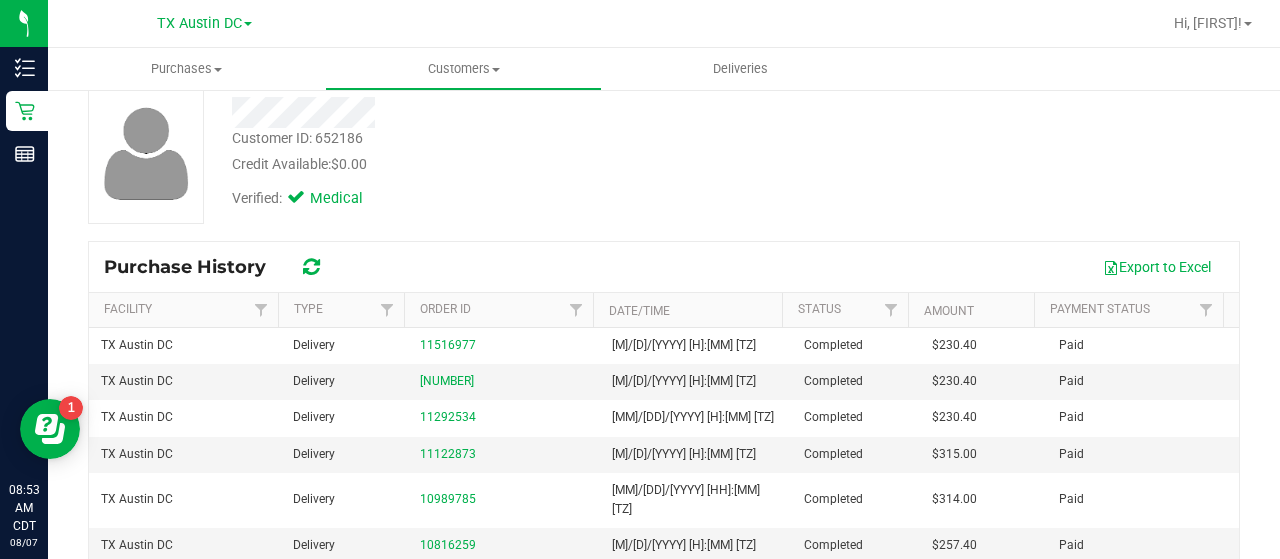 scroll, scrollTop: 126, scrollLeft: 0, axis: vertical 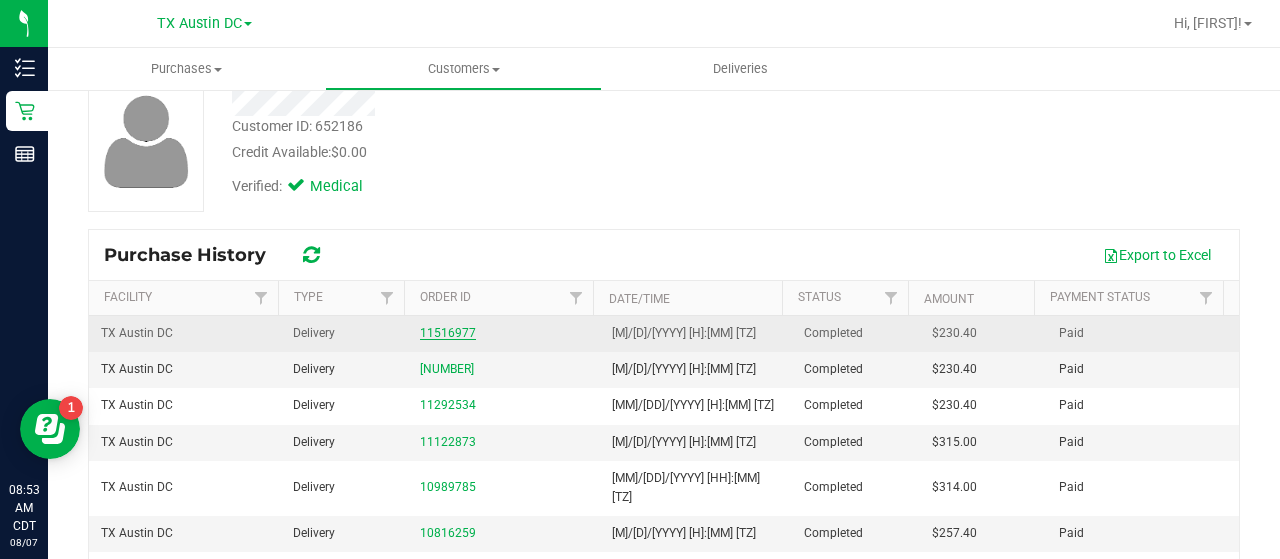 click on "11516977" at bounding box center (448, 333) 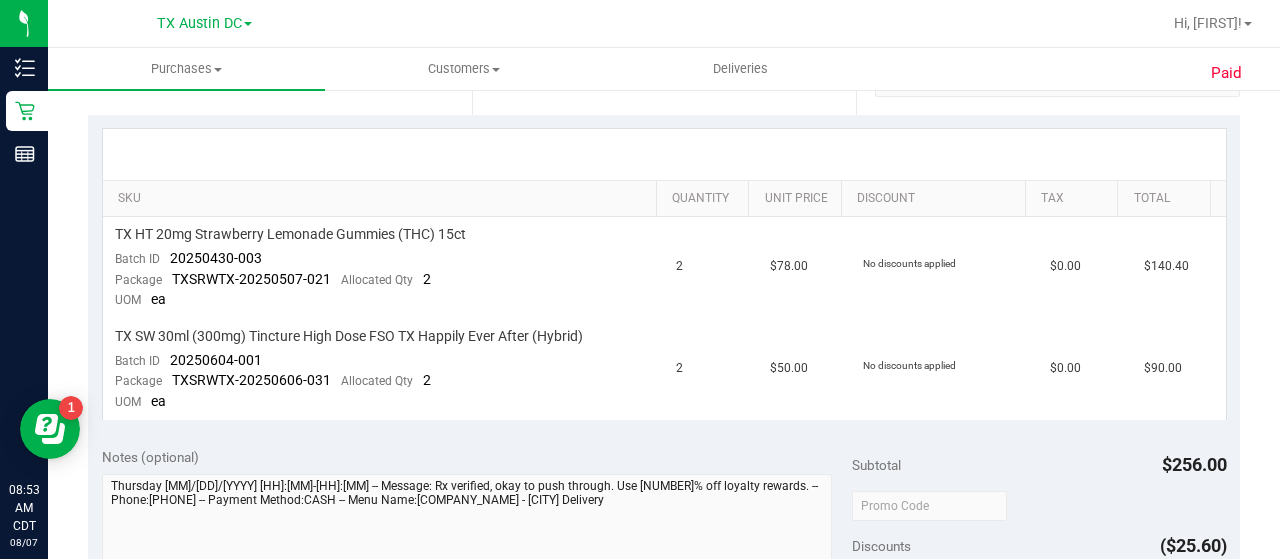 scroll, scrollTop: 438, scrollLeft: 0, axis: vertical 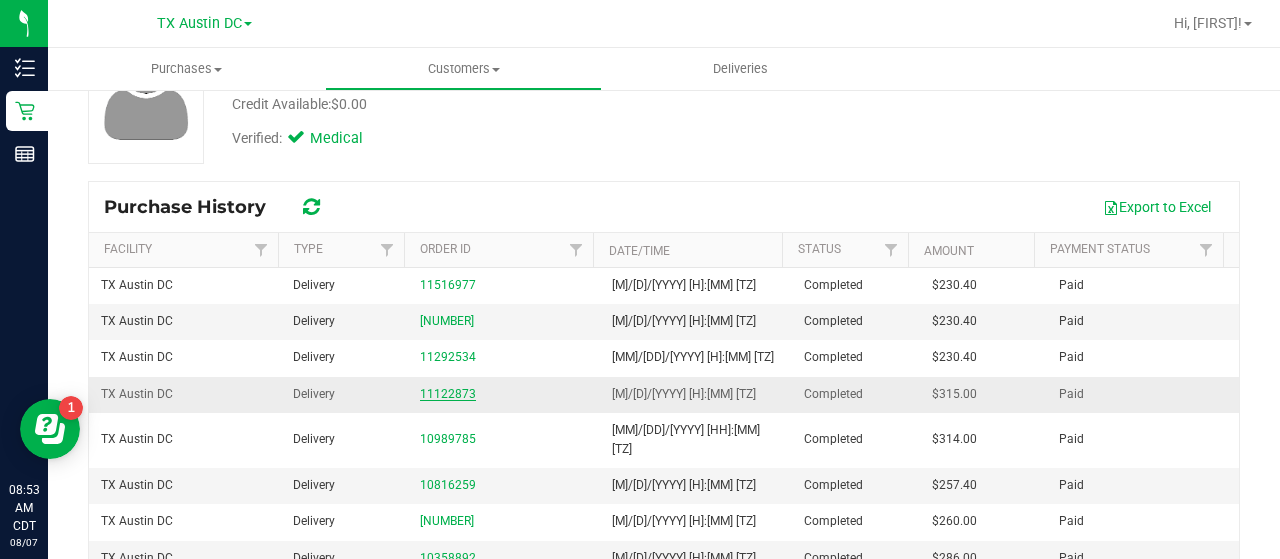 click on "11122873" at bounding box center [448, 394] 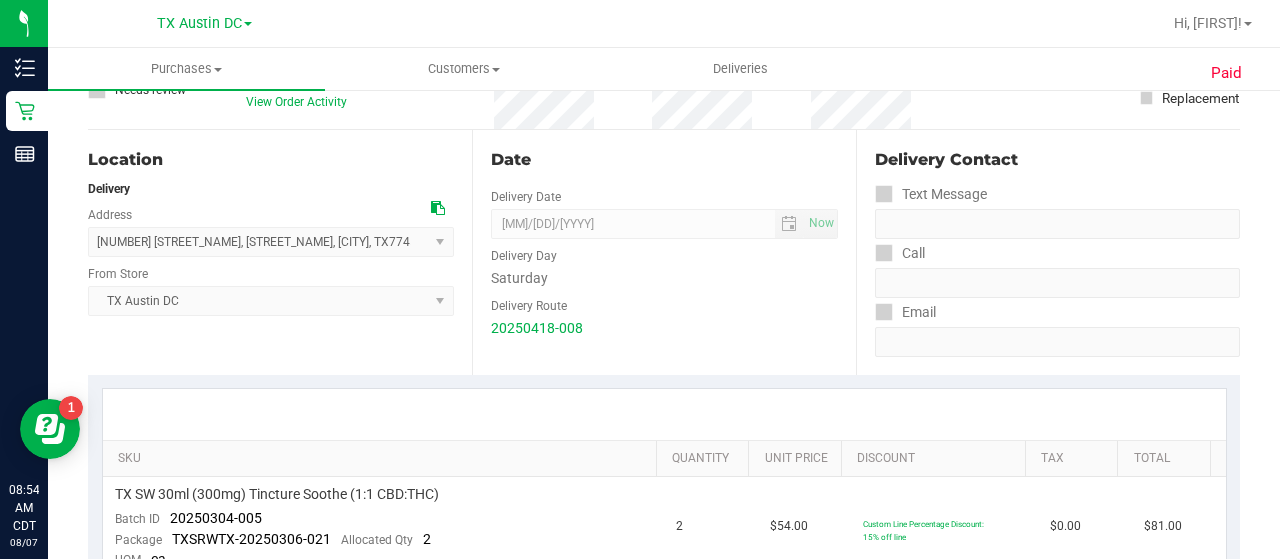 scroll, scrollTop: 610, scrollLeft: 0, axis: vertical 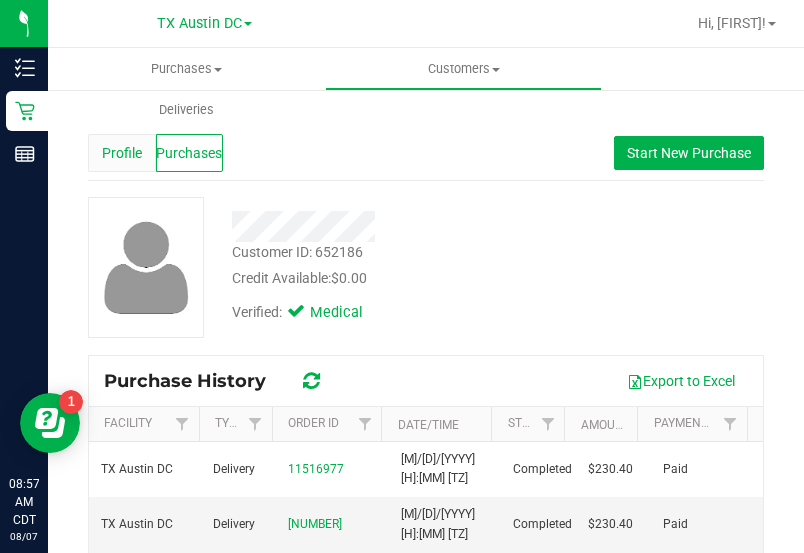 click on "Profile" at bounding box center [122, 153] 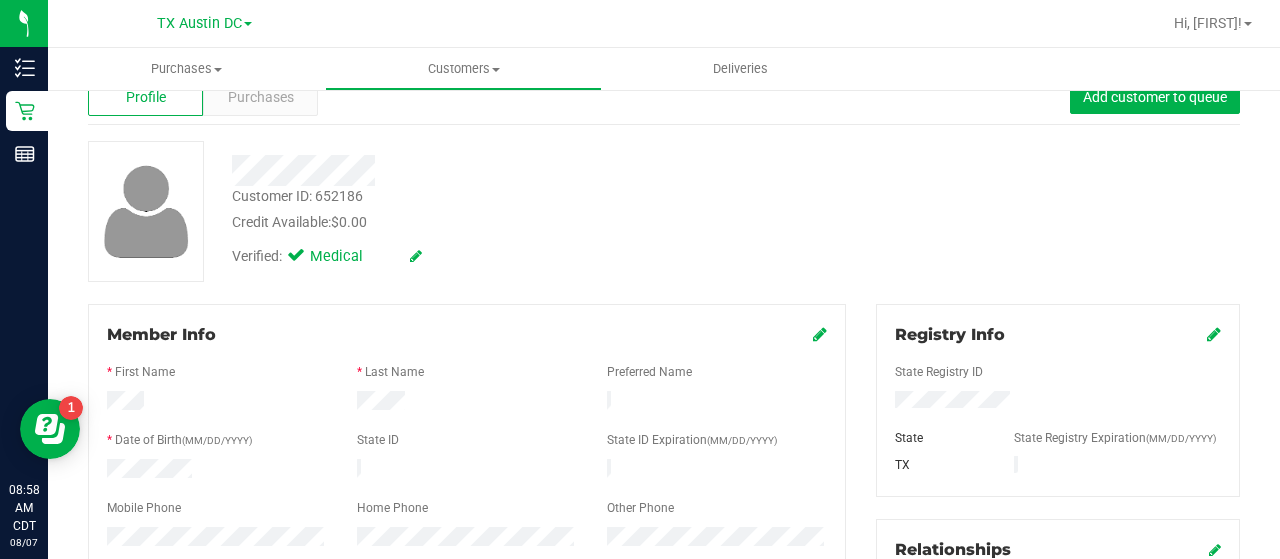 scroll, scrollTop: 0, scrollLeft: 0, axis: both 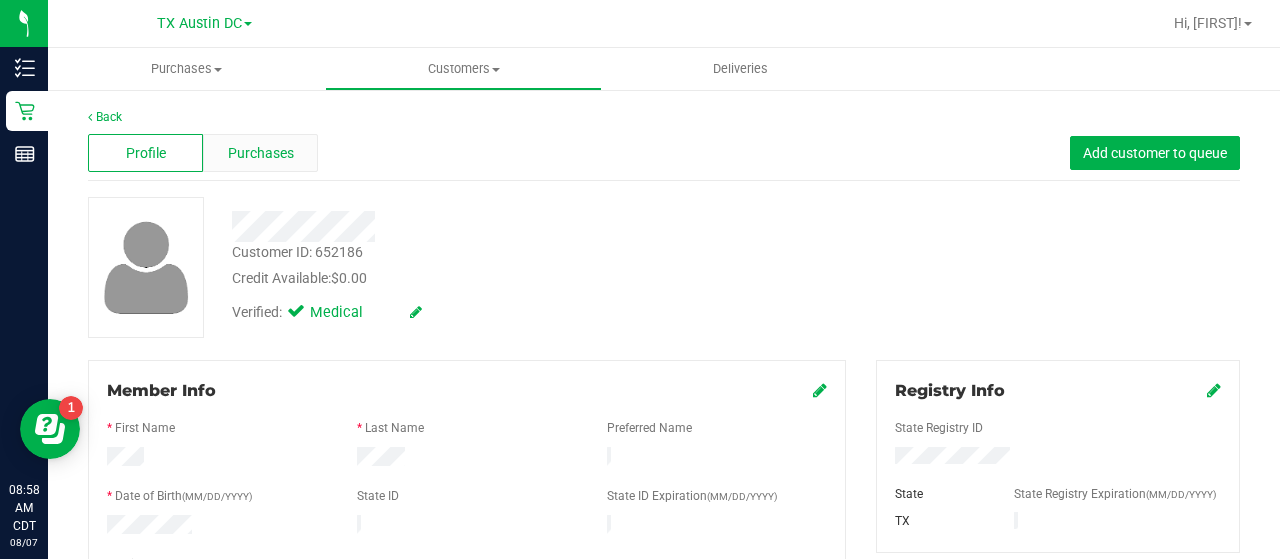 click on "Purchases" at bounding box center [261, 153] 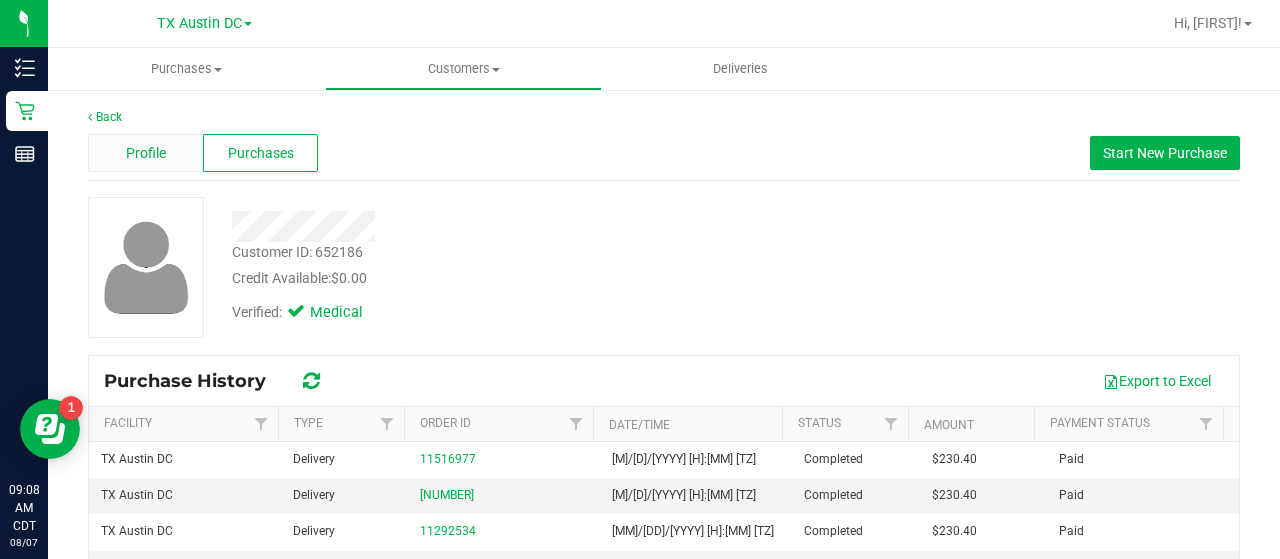 click on "Profile" at bounding box center [145, 153] 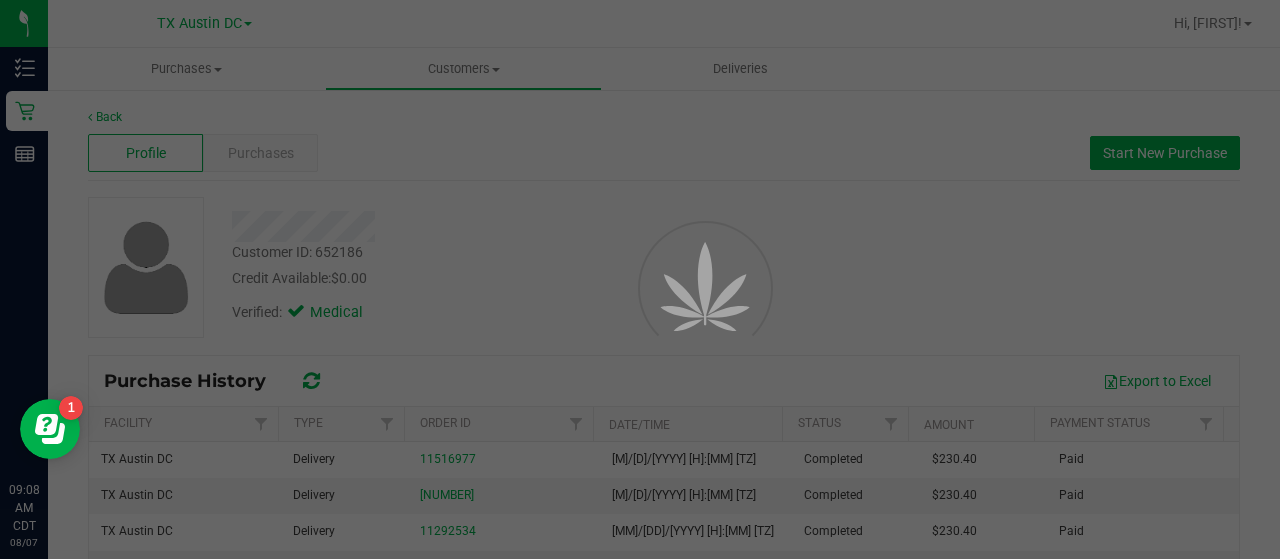 click at bounding box center (640, 279) 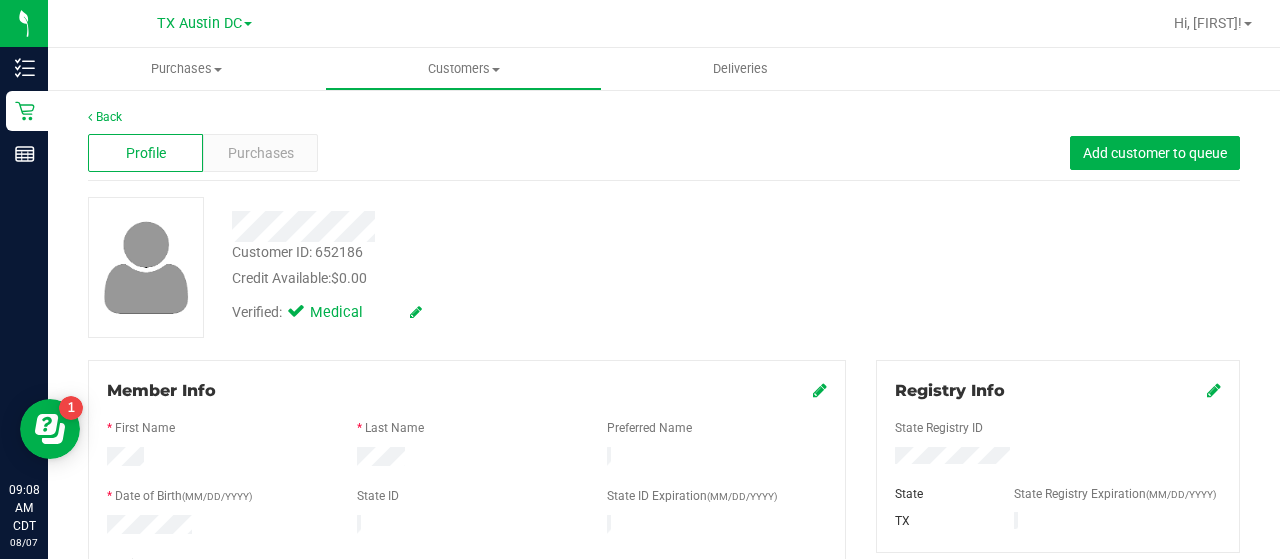 click on "Purchases" at bounding box center [261, 153] 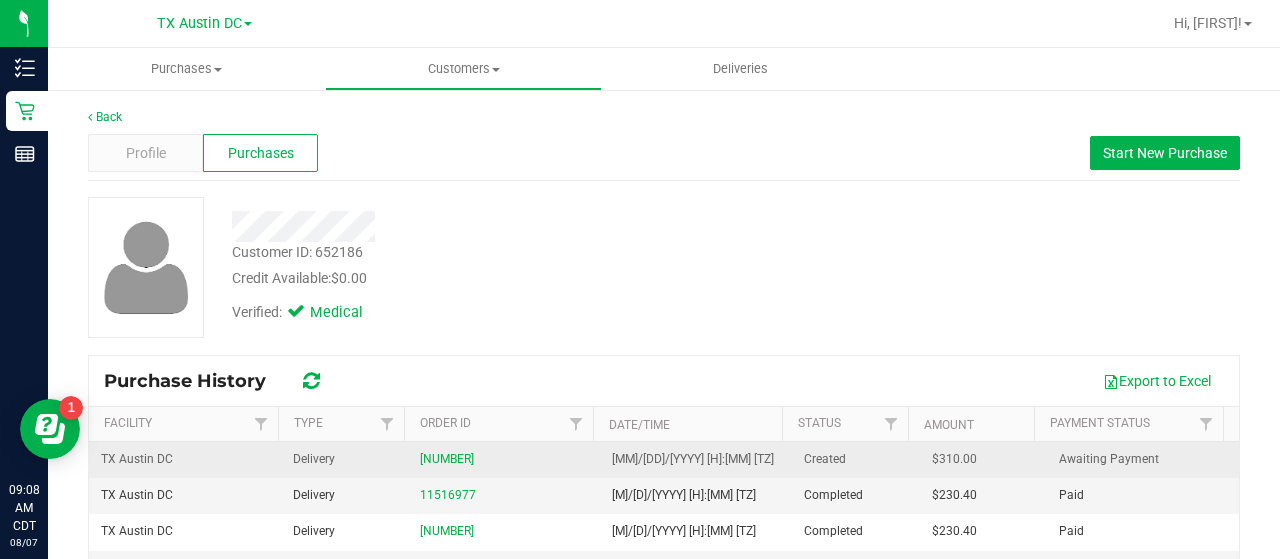 click on "[NUMBER]" at bounding box center (504, 459) 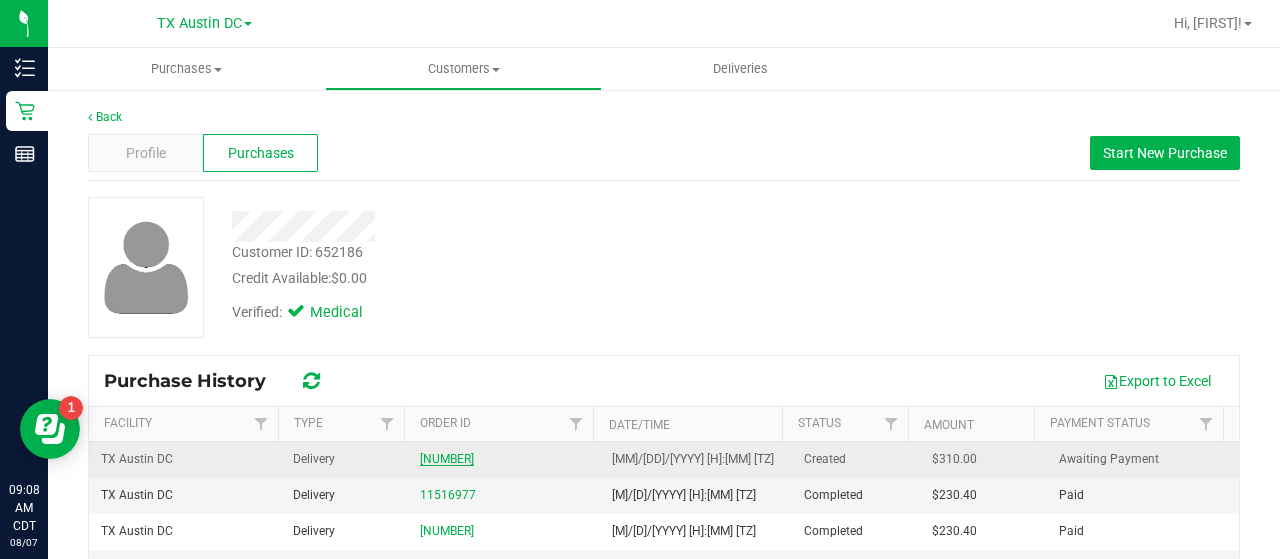 click on "[NUMBER]" at bounding box center (447, 459) 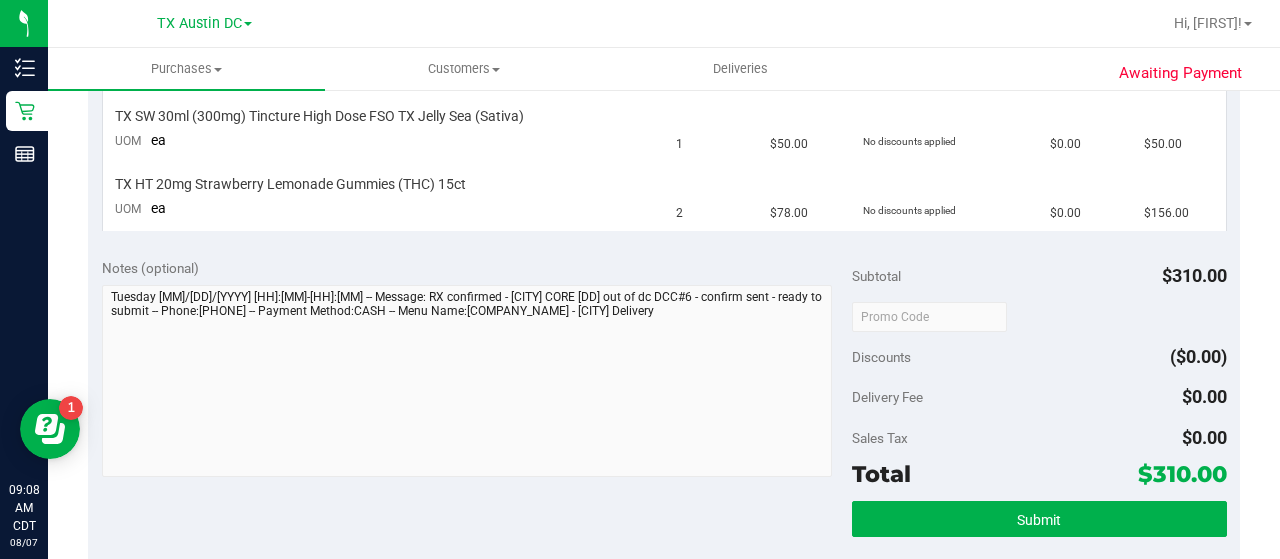 scroll, scrollTop: 646, scrollLeft: 0, axis: vertical 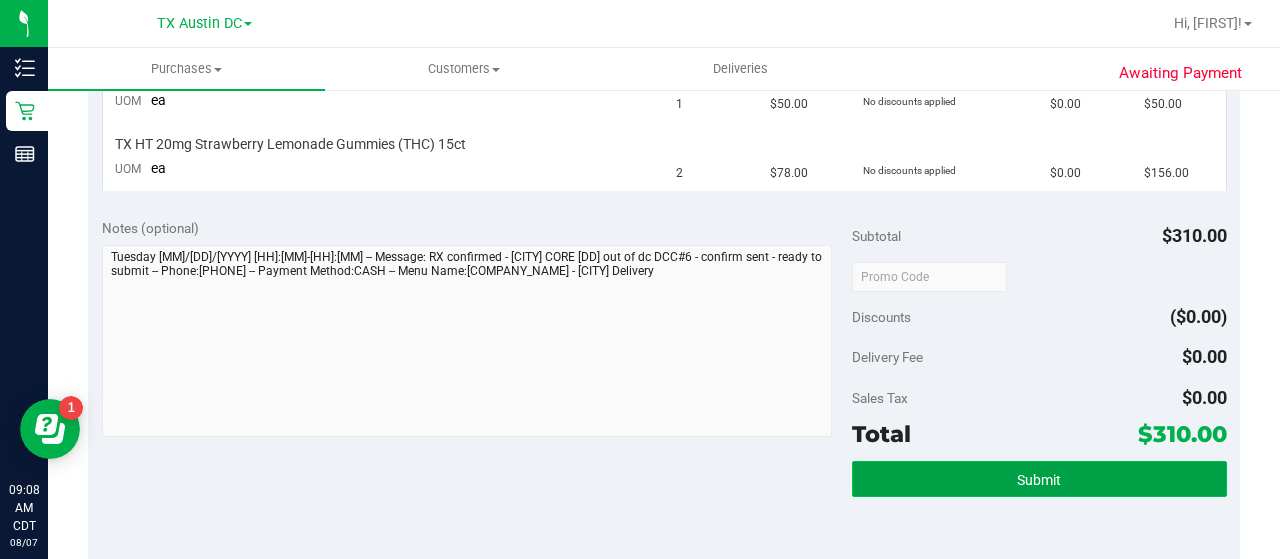 click on "Submit" at bounding box center [1039, 479] 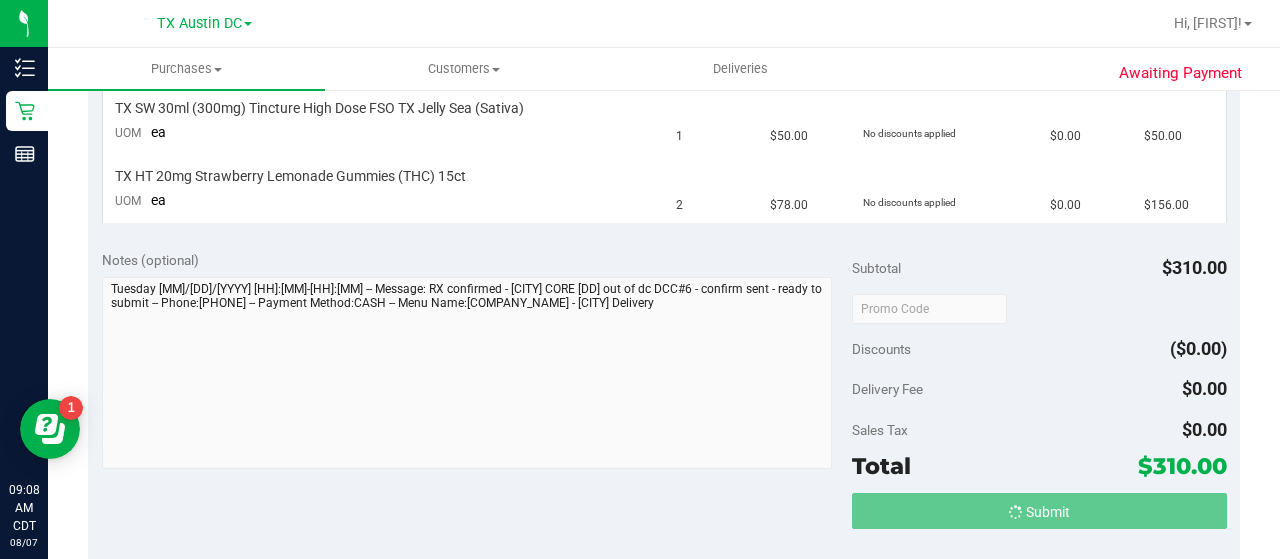 scroll, scrollTop: 583, scrollLeft: 0, axis: vertical 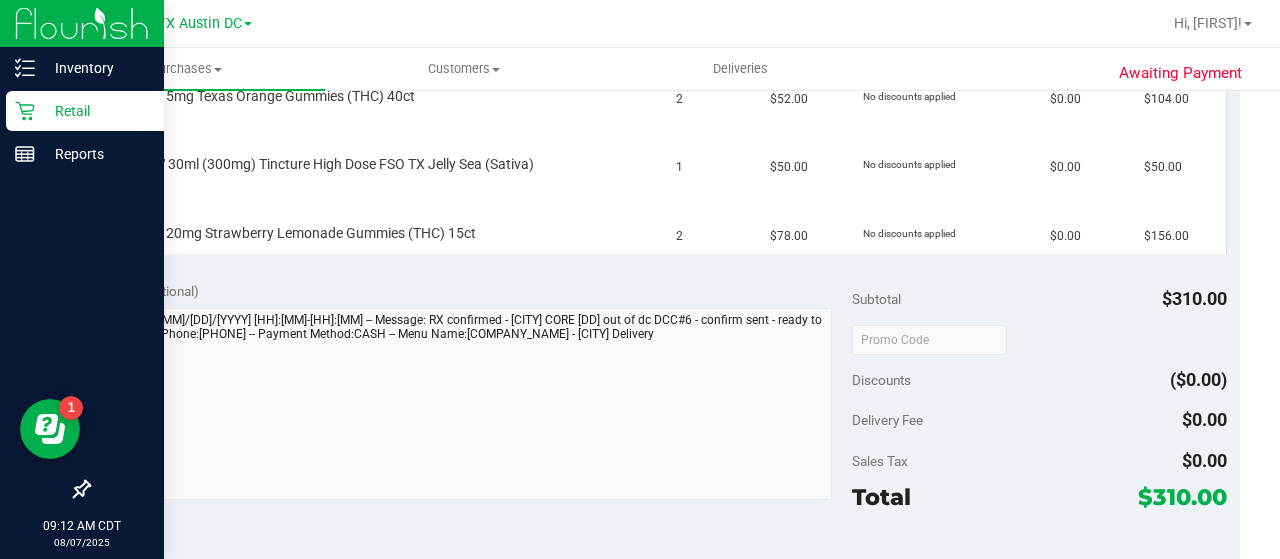 click on "Retail" at bounding box center (95, 111) 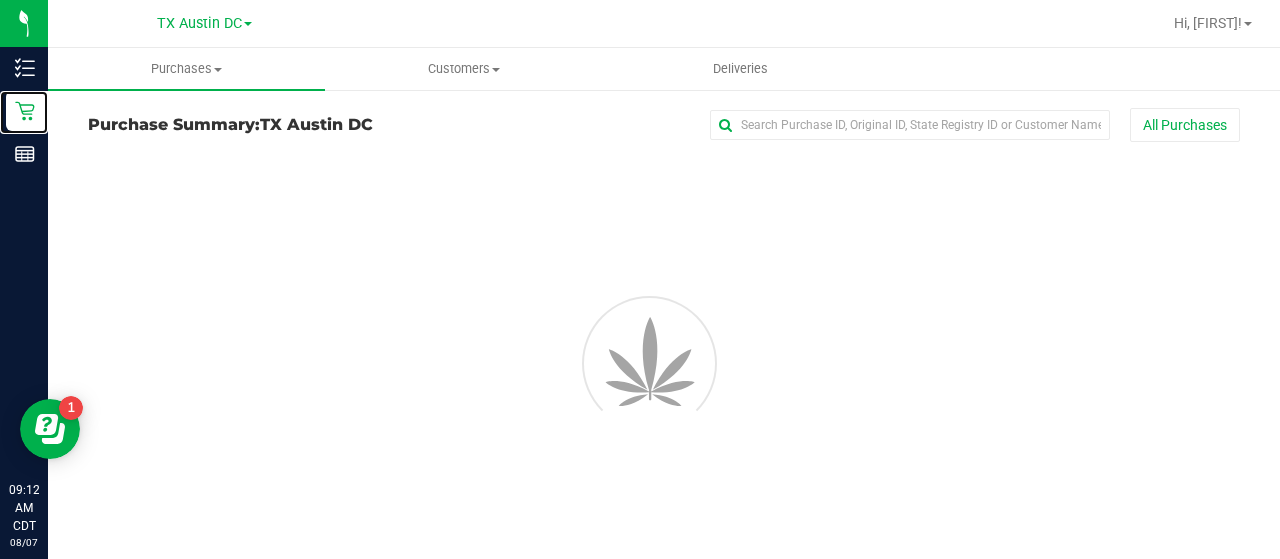 scroll, scrollTop: 0, scrollLeft: 0, axis: both 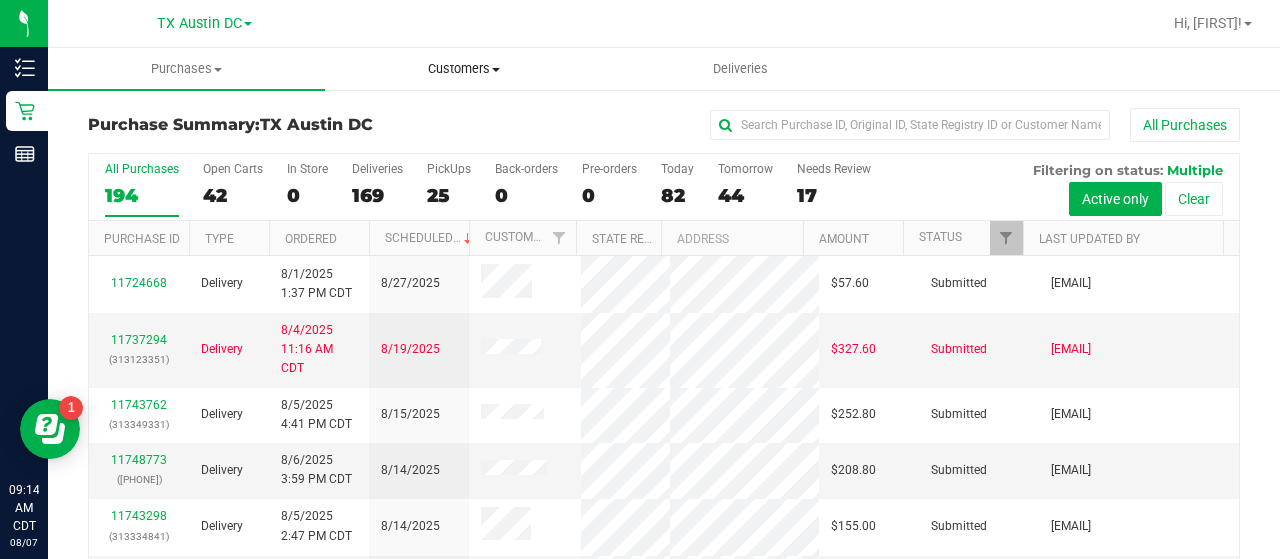 click on "Customers" at bounding box center (463, 69) 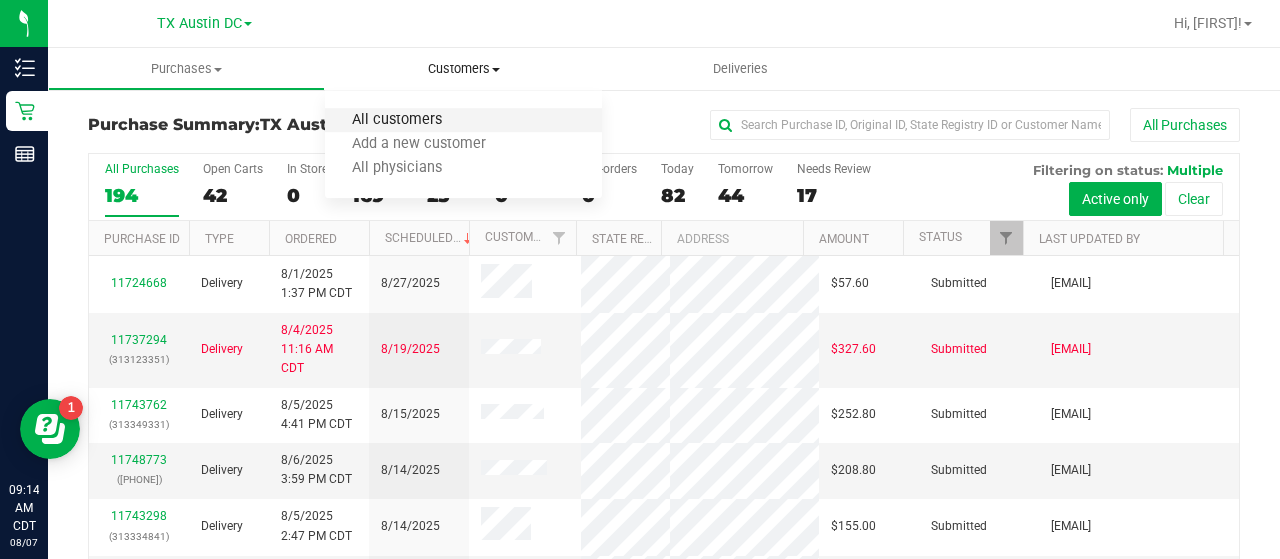 click on "All customers" at bounding box center [397, 120] 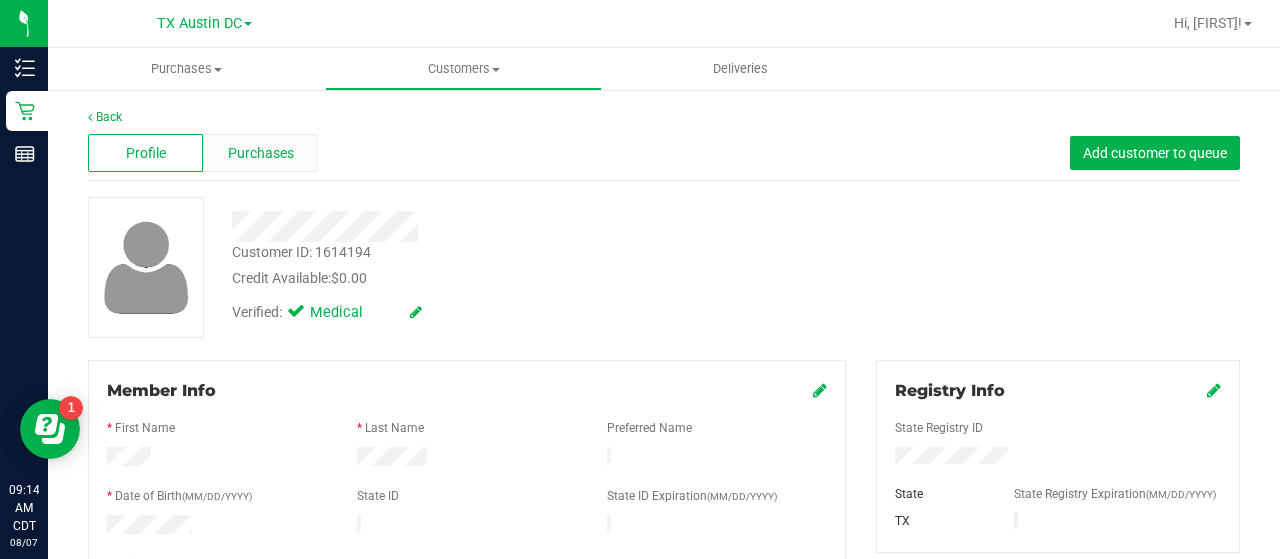 click on "Purchases" at bounding box center [261, 153] 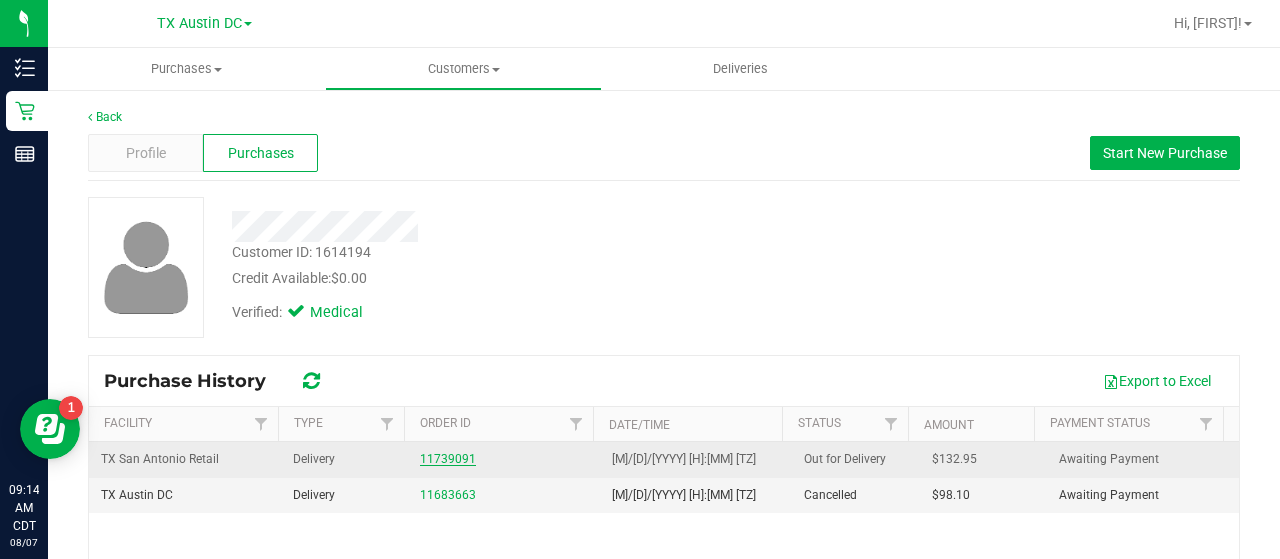 click on "11739091" at bounding box center [448, 459] 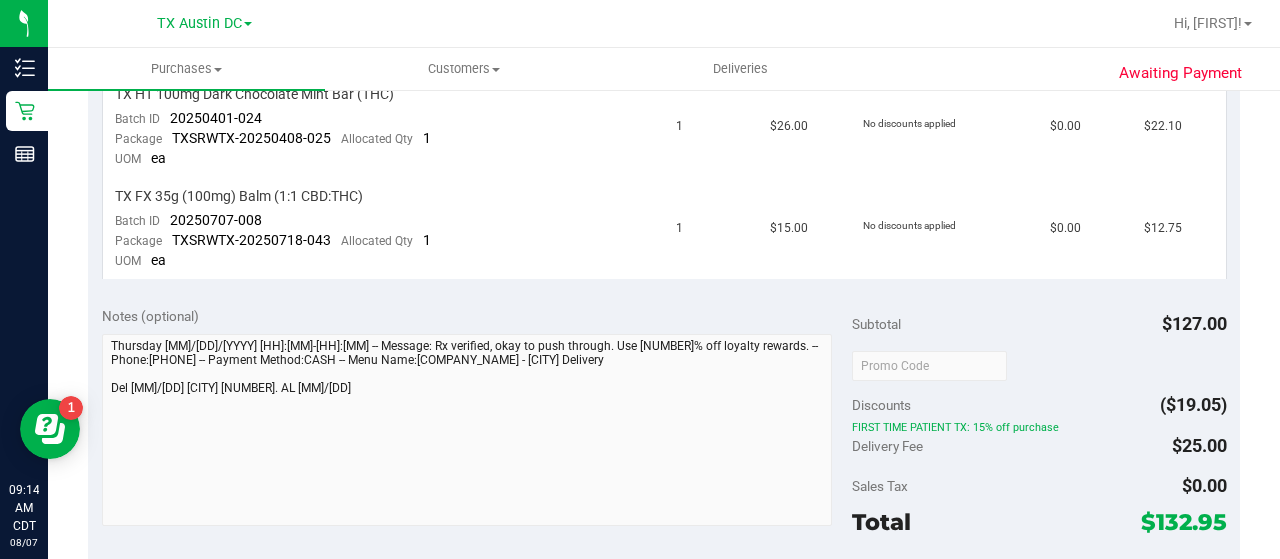 scroll, scrollTop: 840, scrollLeft: 0, axis: vertical 